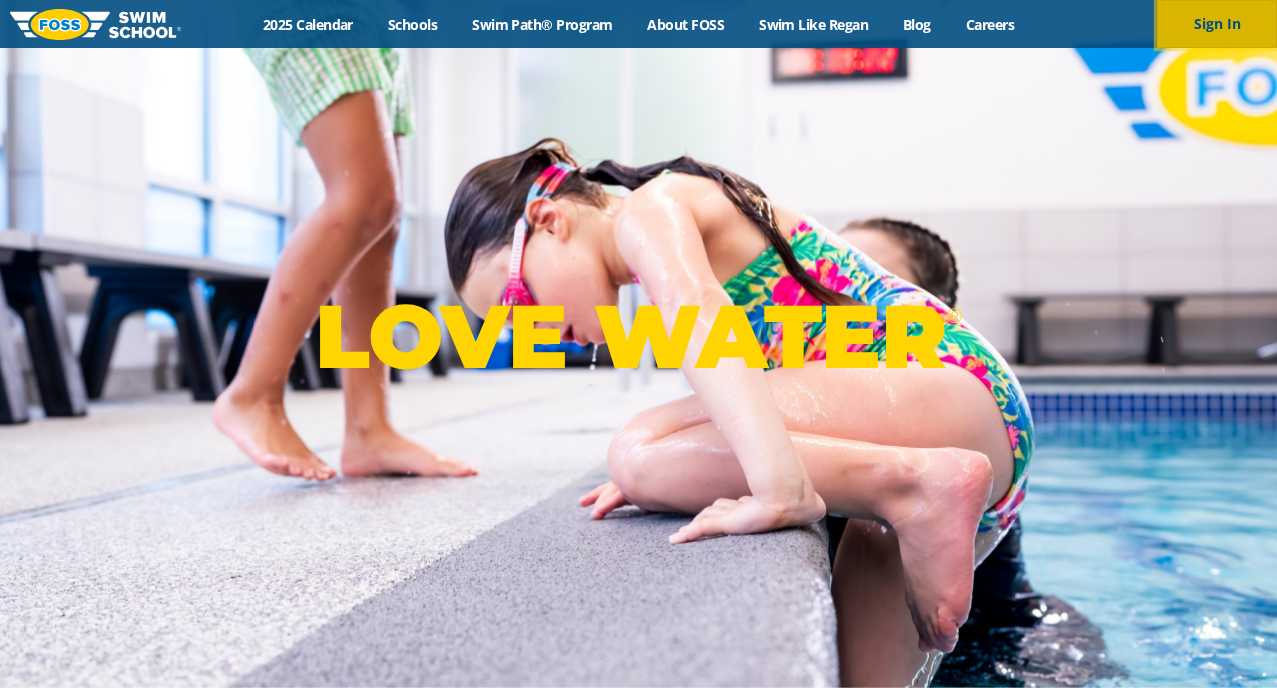 click on "Sign In" at bounding box center [1217, 24] 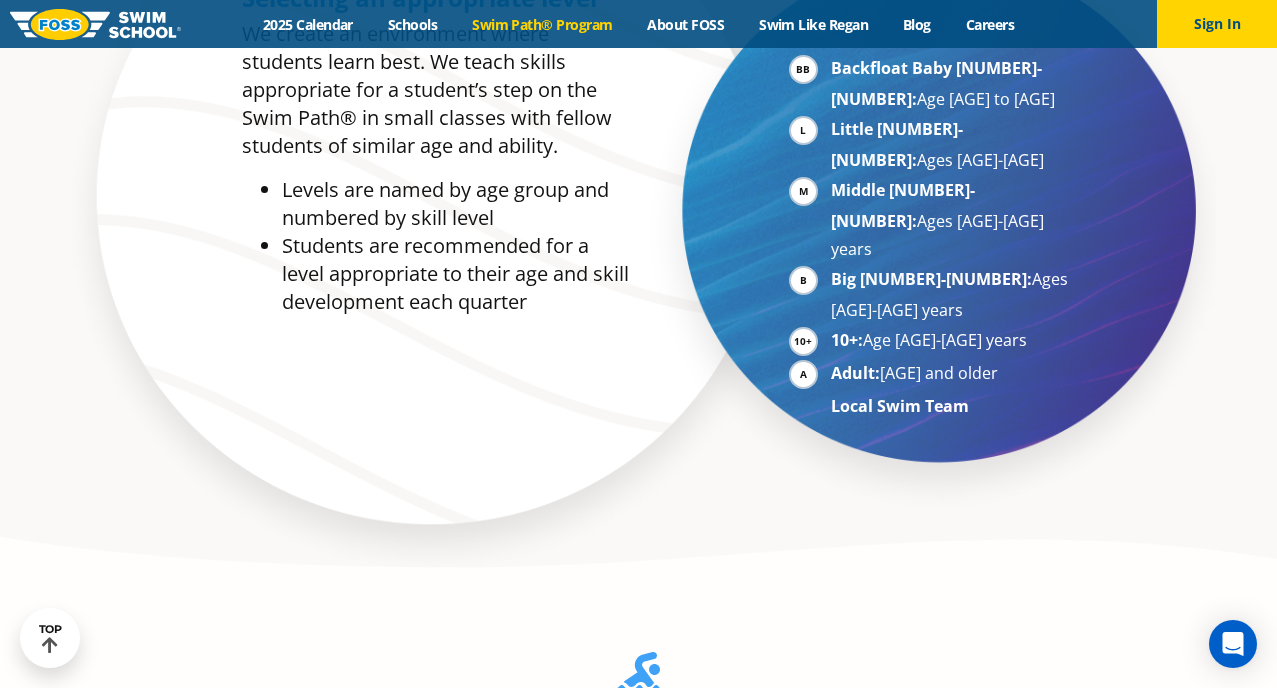 scroll, scrollTop: 1330, scrollLeft: 0, axis: vertical 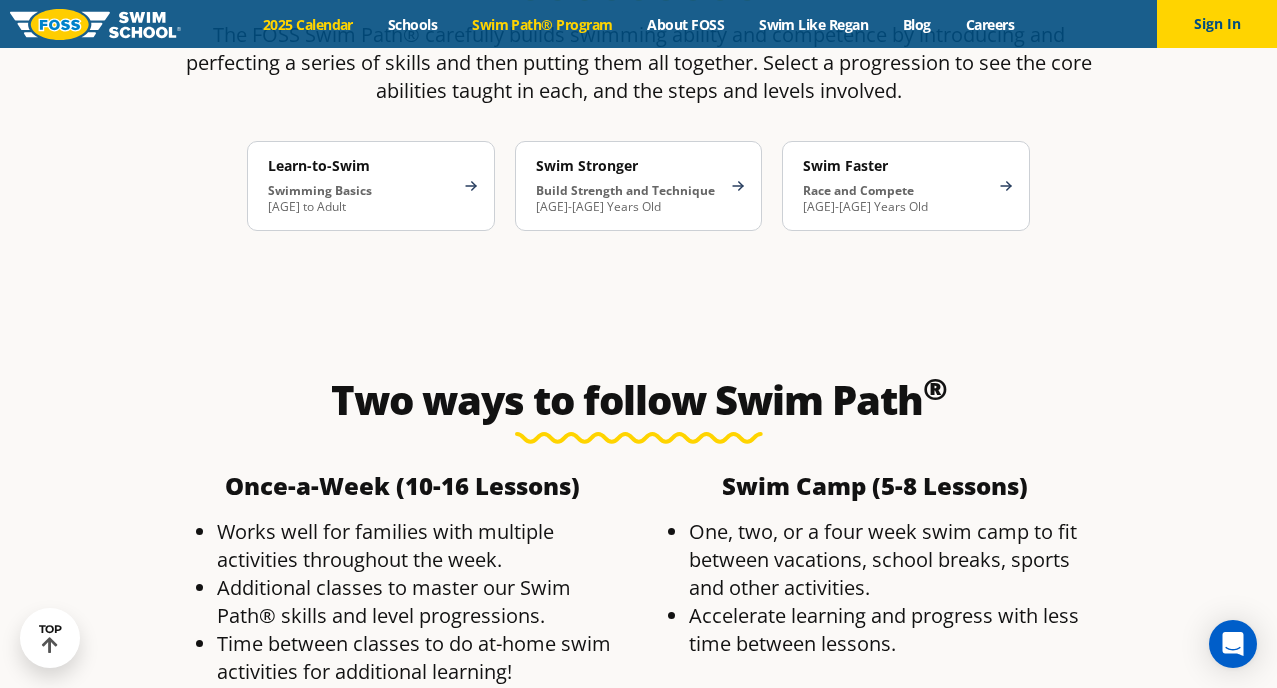 click on "[YEAR] Calendar" at bounding box center [307, 24] 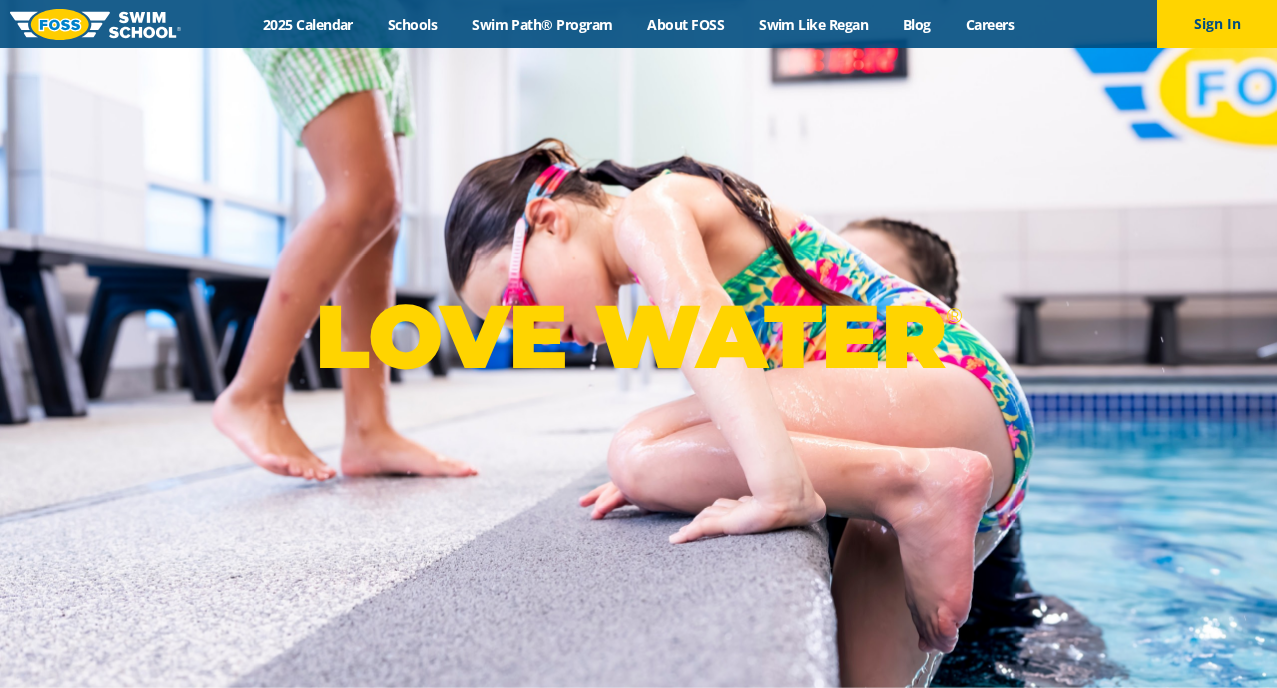 scroll, scrollTop: 0, scrollLeft: 0, axis: both 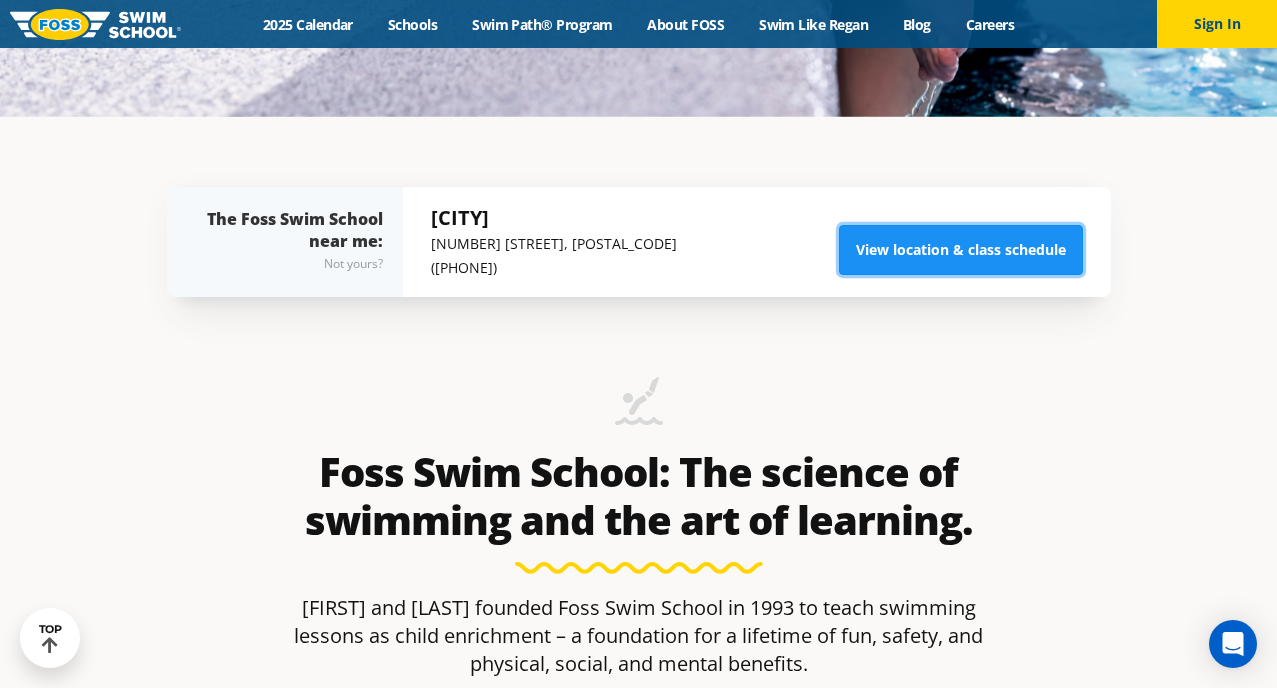 click on "View location & class schedule" at bounding box center (961, 250) 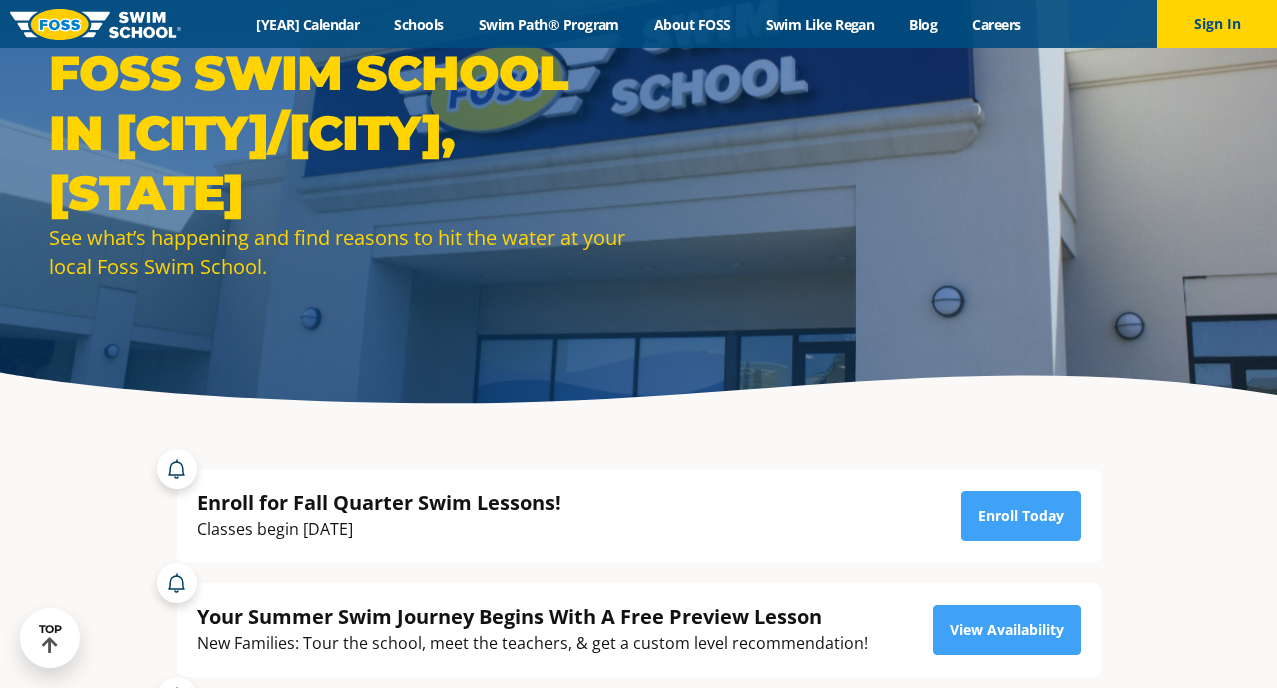 scroll, scrollTop: 72, scrollLeft: 0, axis: vertical 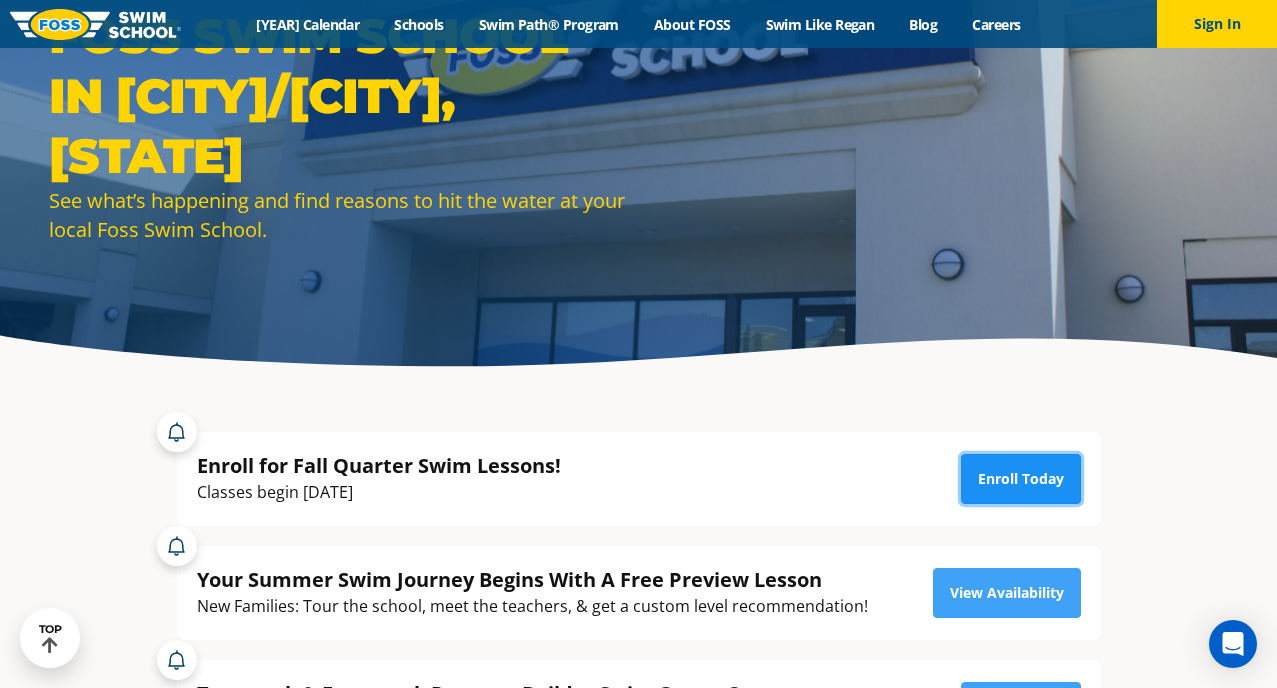 click on "Enroll Today" at bounding box center (1021, 479) 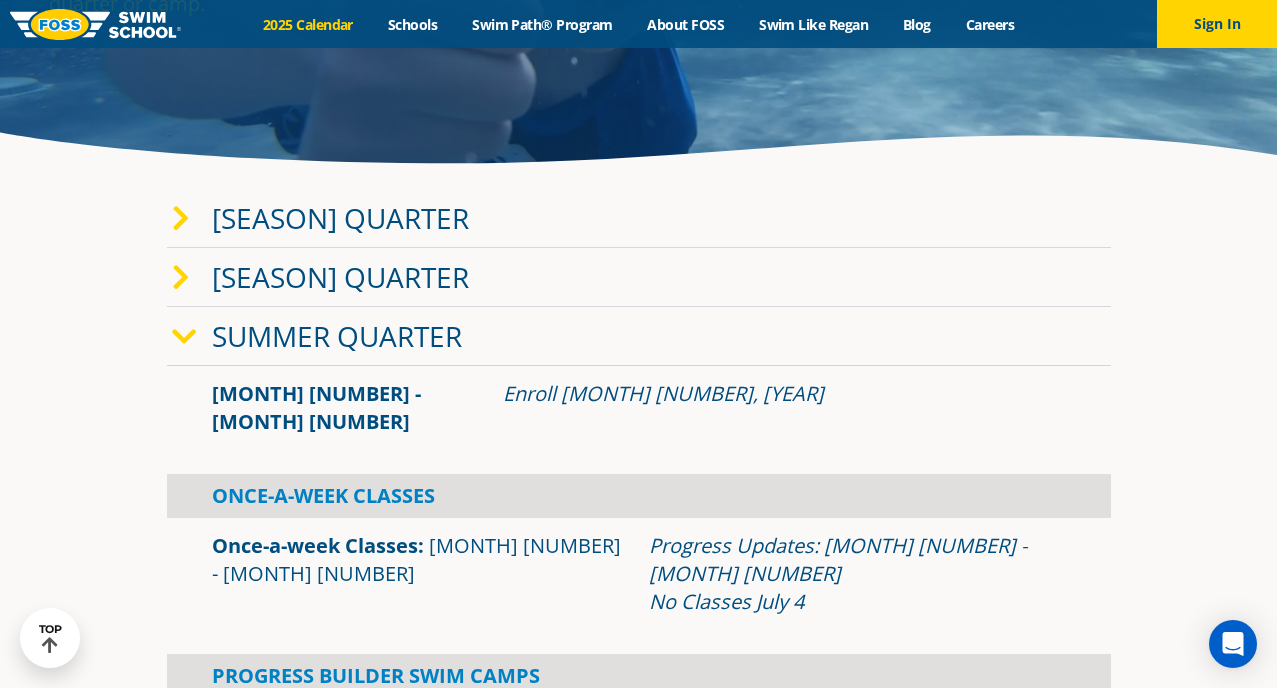 scroll, scrollTop: 304, scrollLeft: 0, axis: vertical 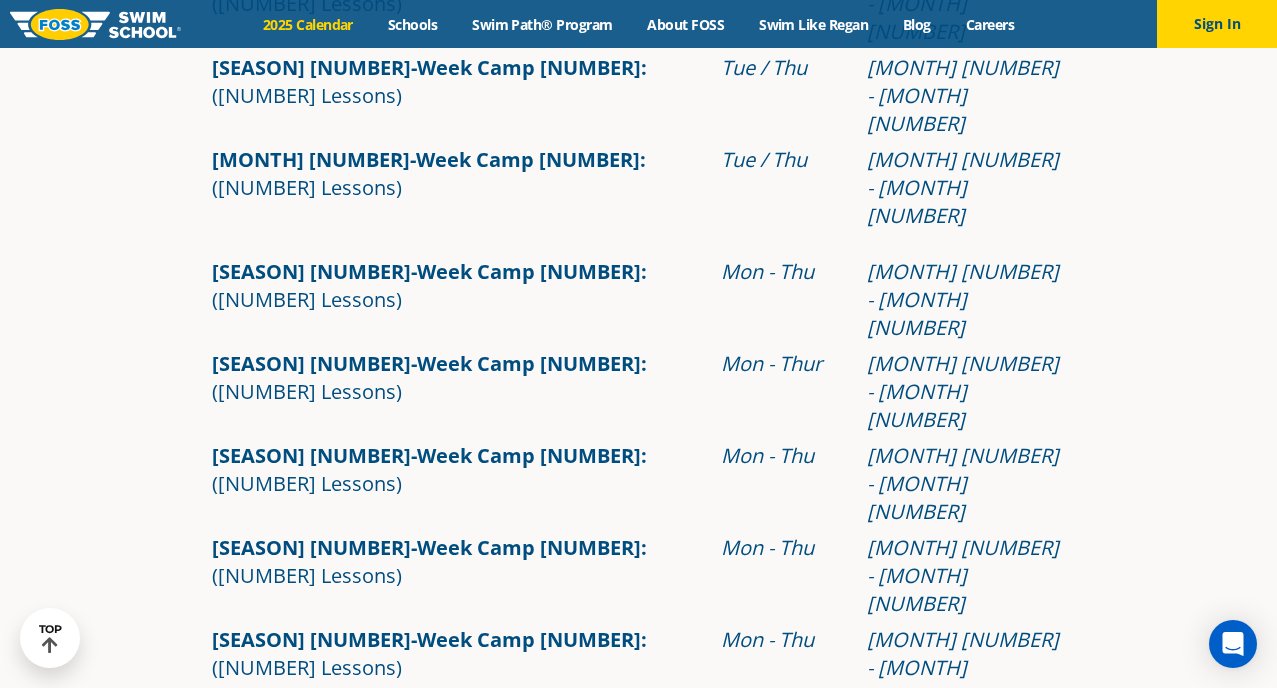 click on "Sep 2 - Dec 22" at bounding box center (347, 923) 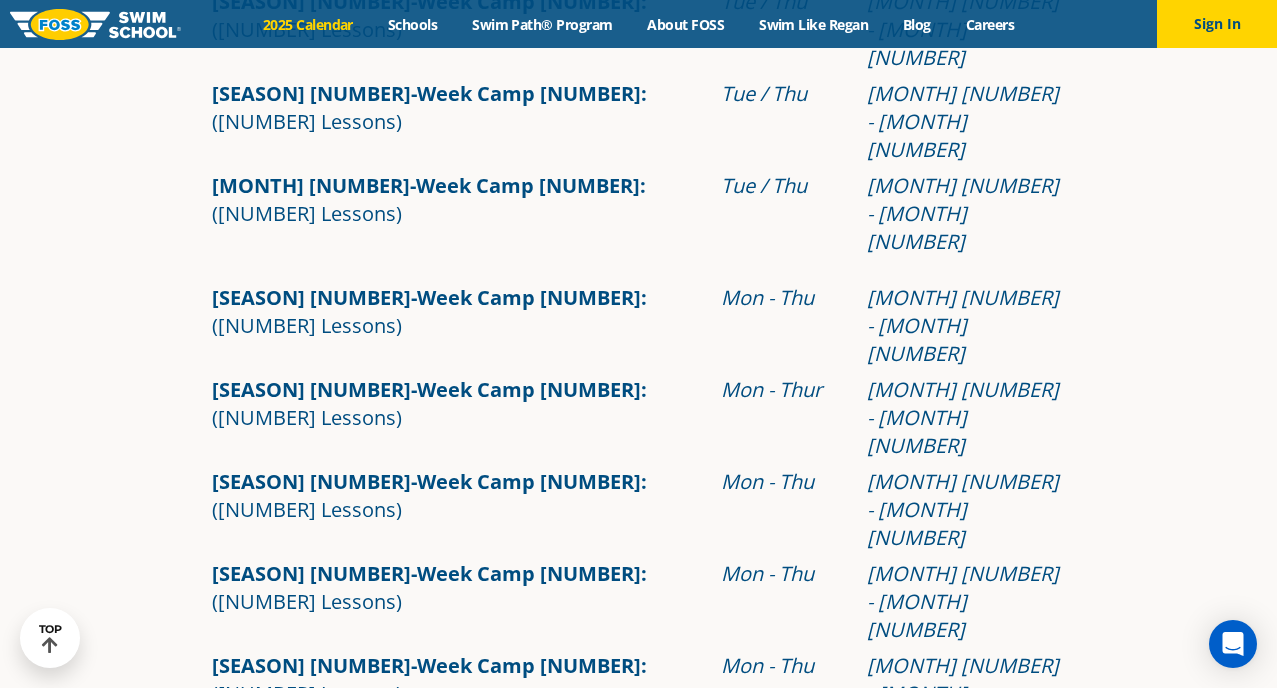 scroll, scrollTop: 920, scrollLeft: 0, axis: vertical 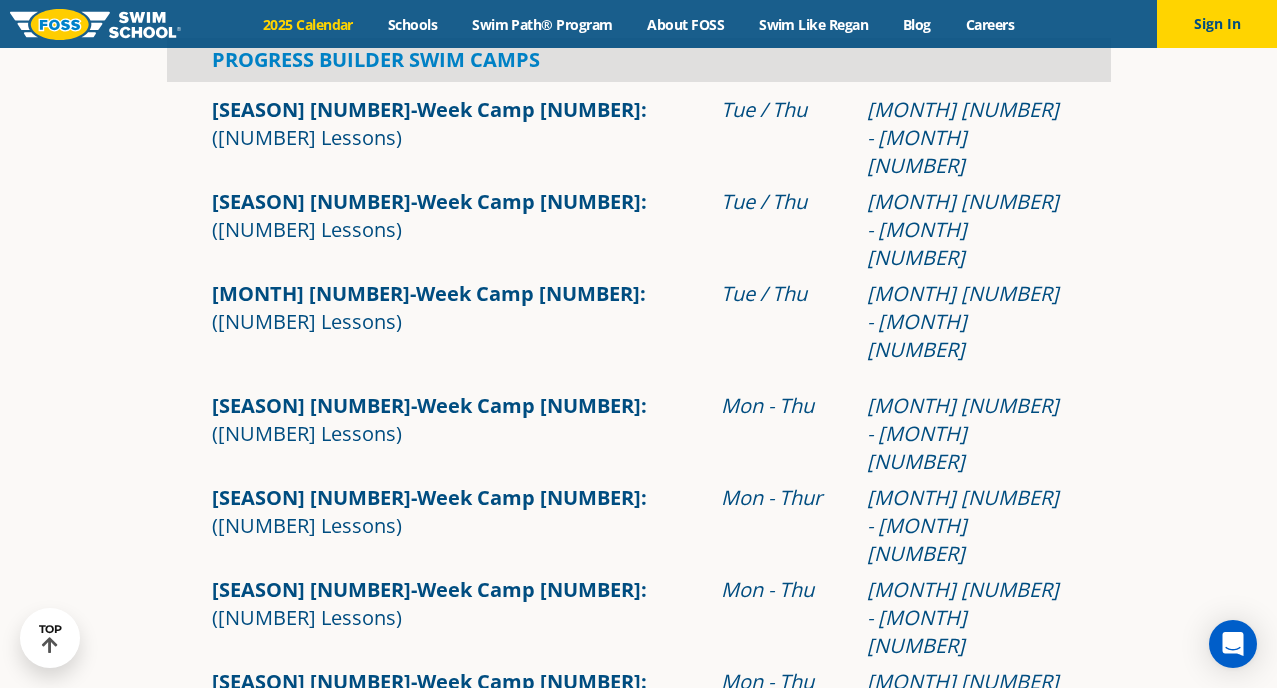 click on "Sep 2 - Dec 22" at bounding box center [347, 1057] 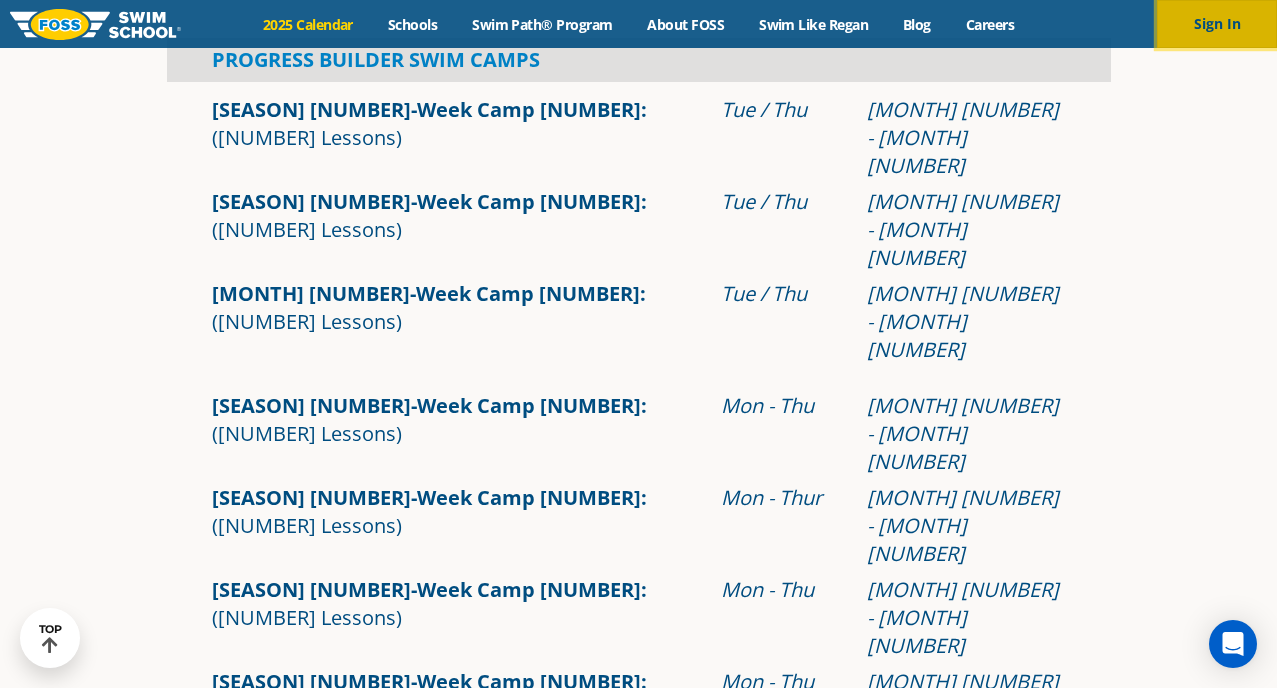 click on "Sign In" at bounding box center [1217, 24] 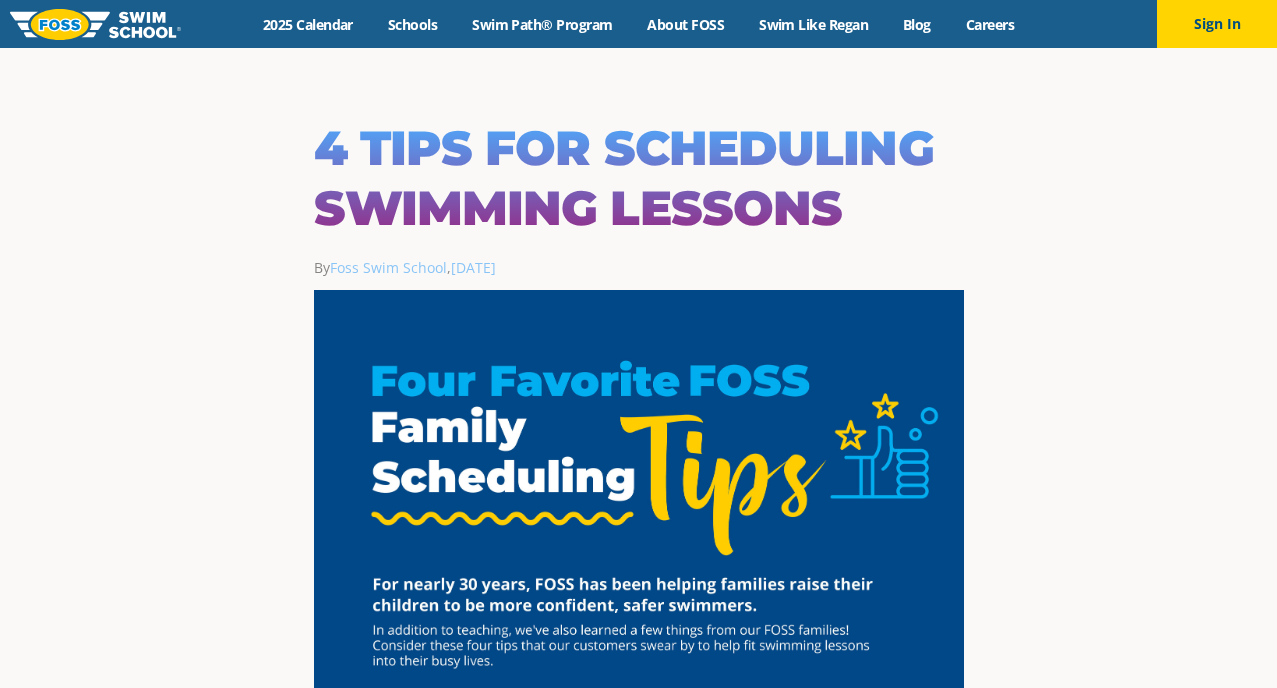 scroll, scrollTop: 0, scrollLeft: 0, axis: both 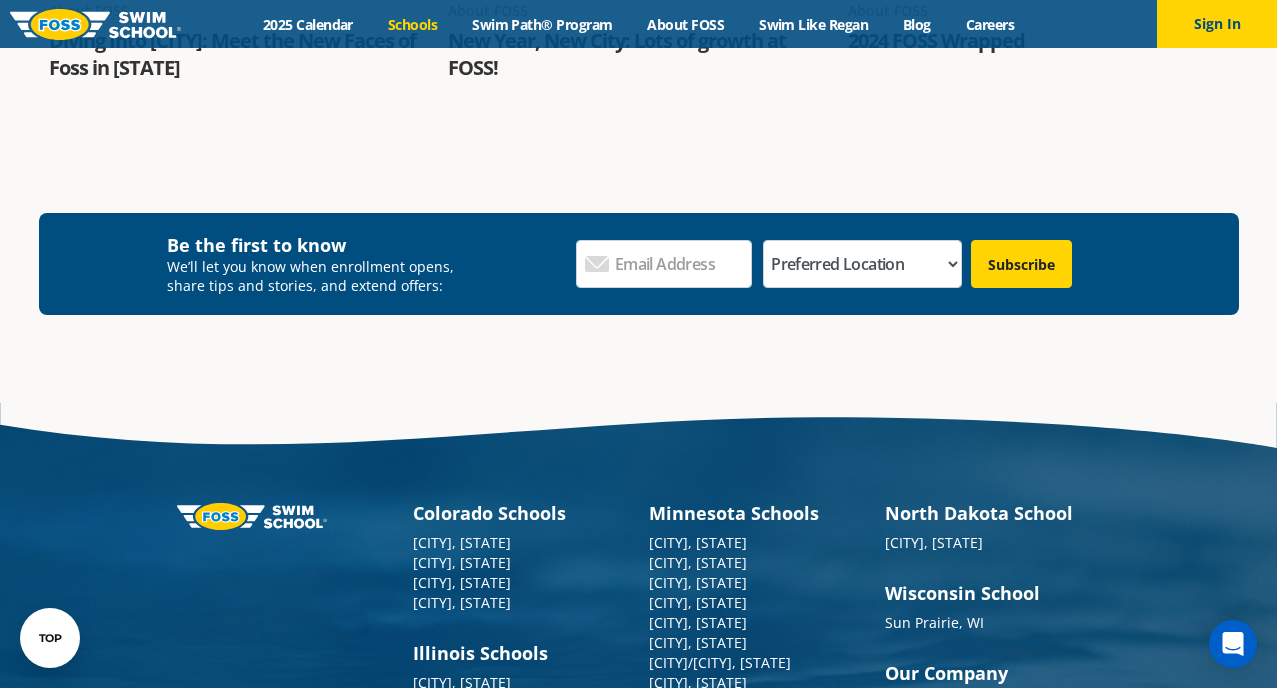 click on "Schools" at bounding box center [412, 24] 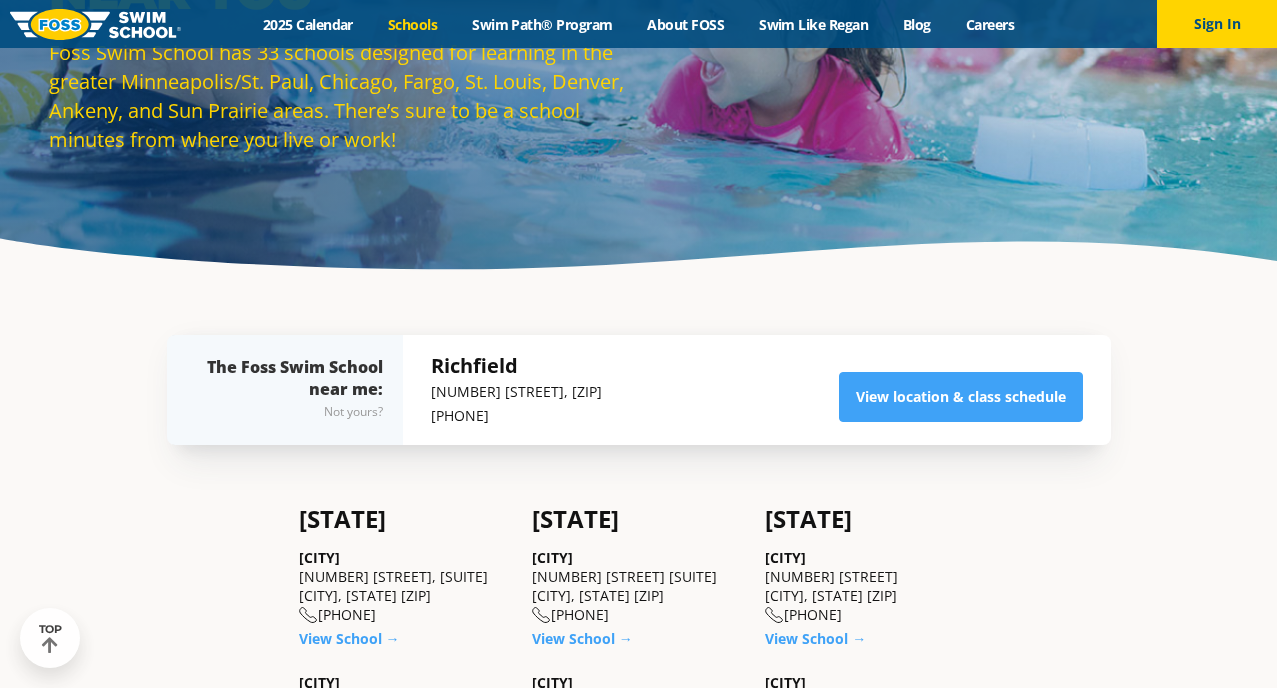 scroll, scrollTop: 0, scrollLeft: 0, axis: both 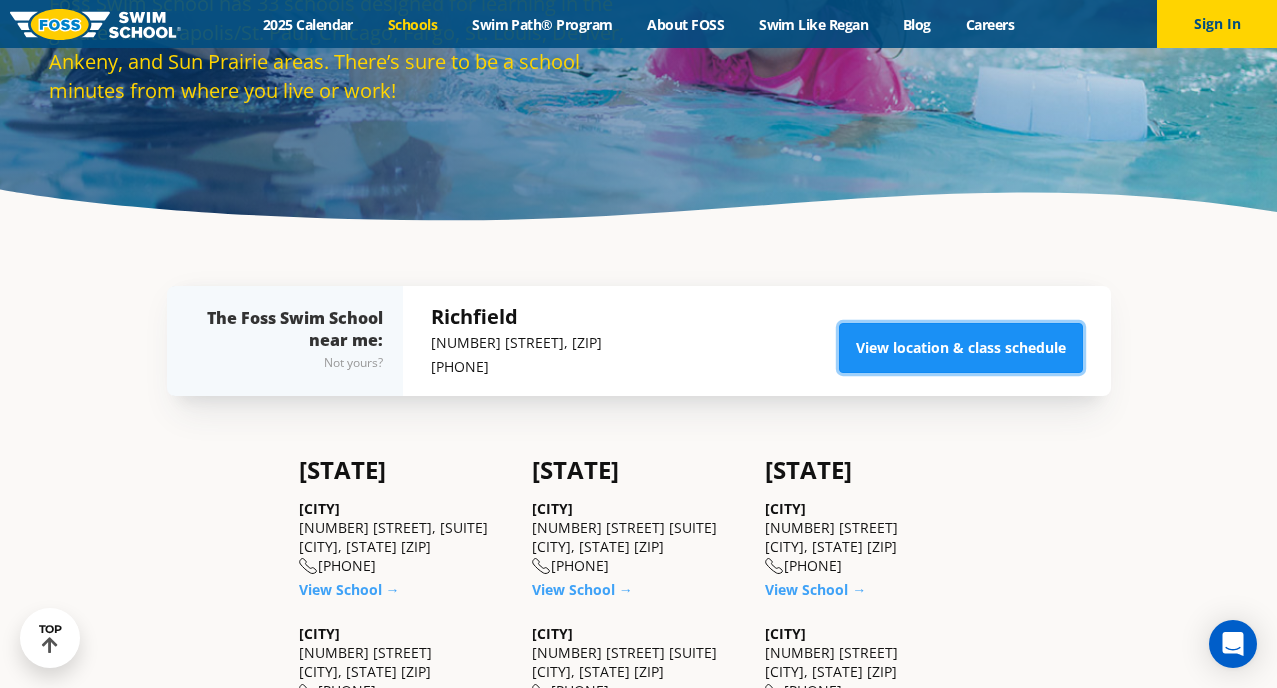 click on "View location & class schedule" at bounding box center [961, 348] 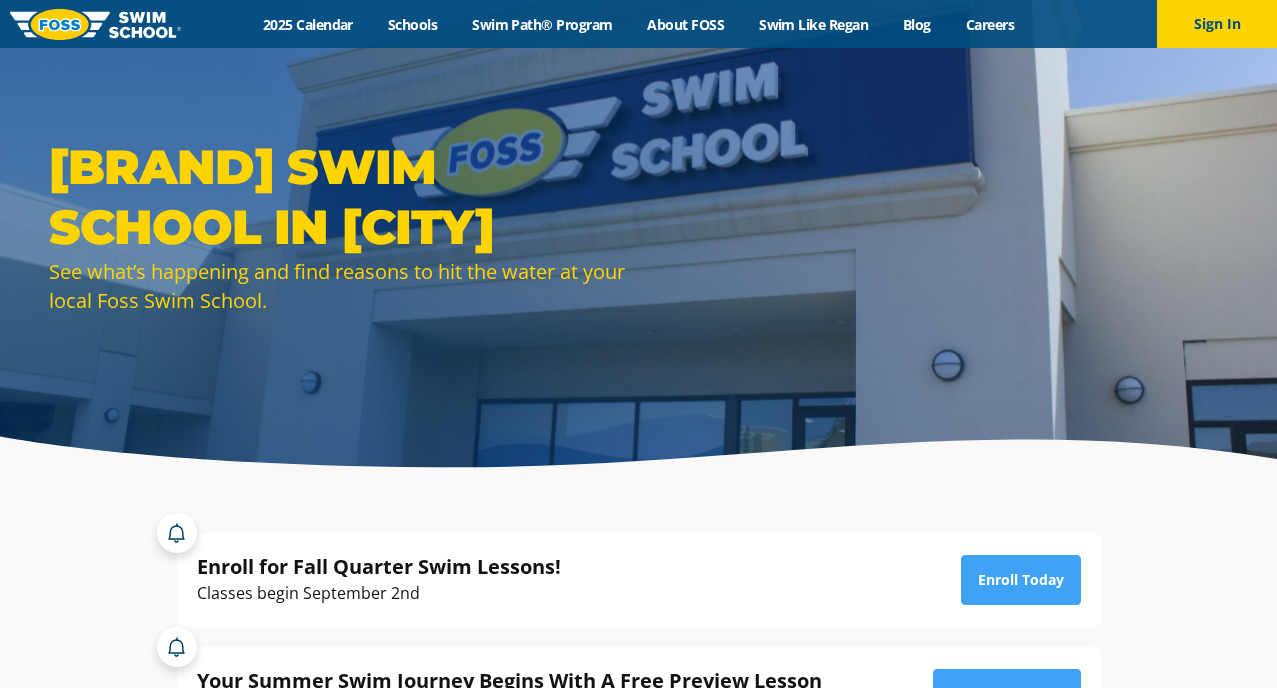 scroll, scrollTop: 0, scrollLeft: 0, axis: both 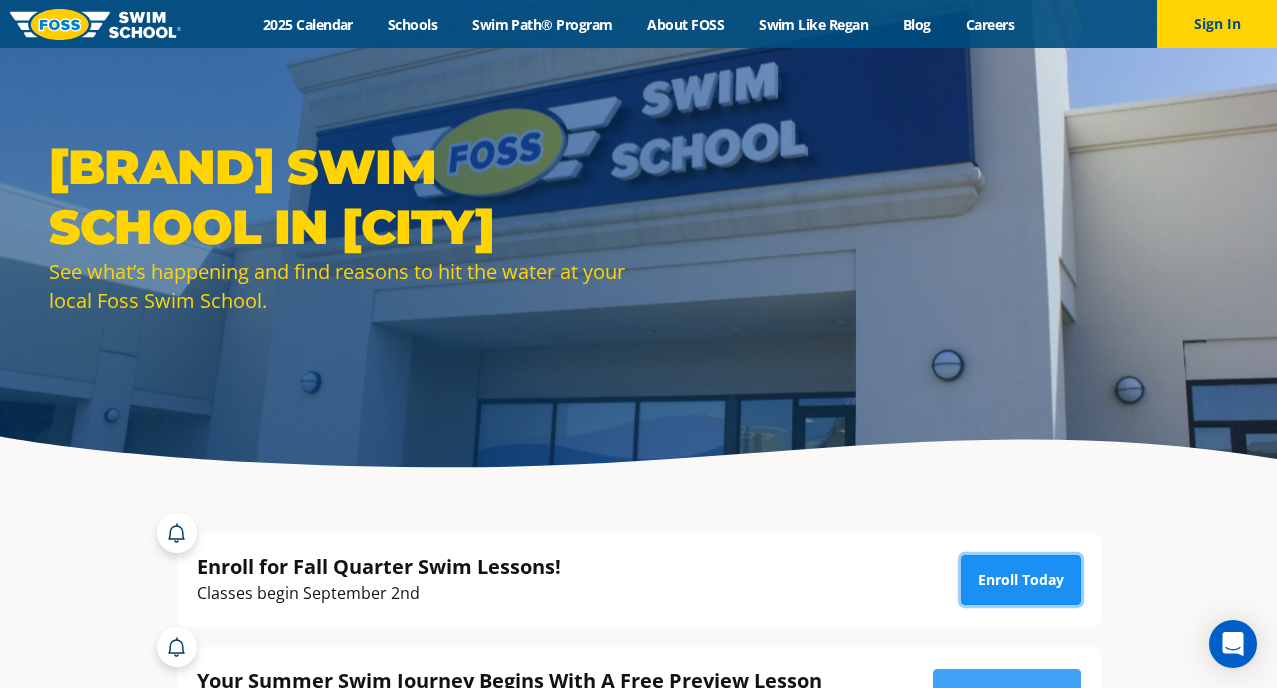 click on "Enroll Today" at bounding box center [1021, 580] 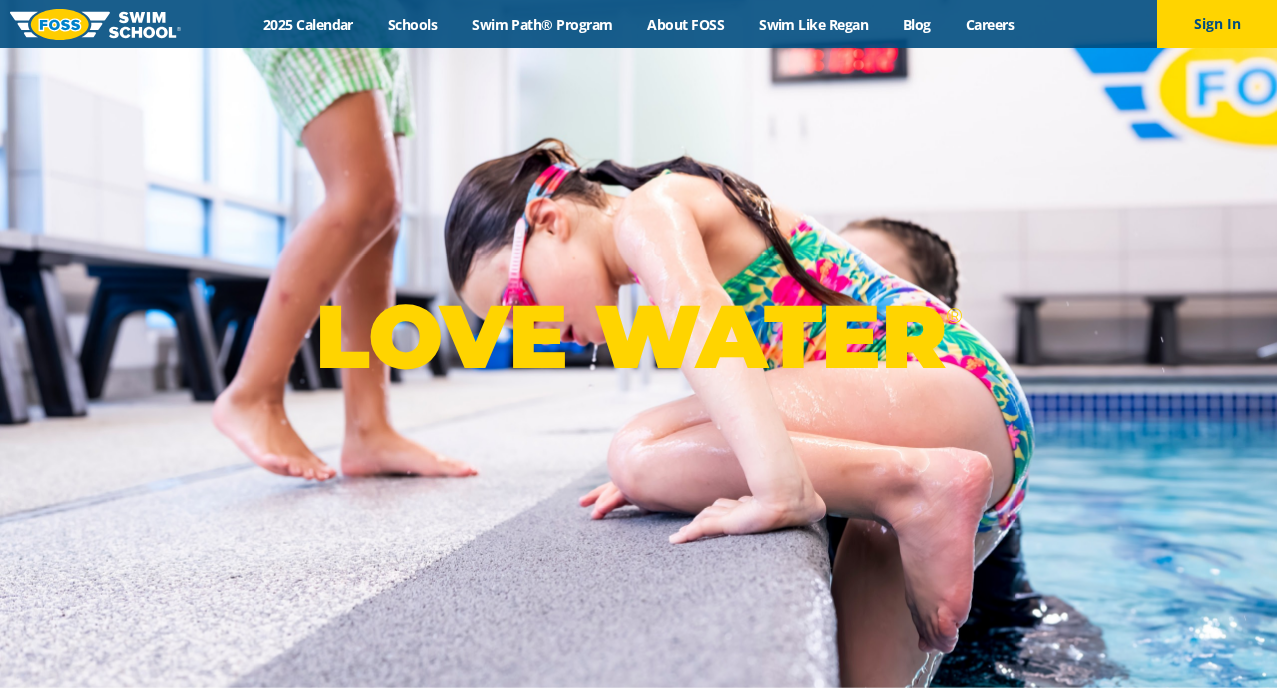 scroll, scrollTop: 0, scrollLeft: 0, axis: both 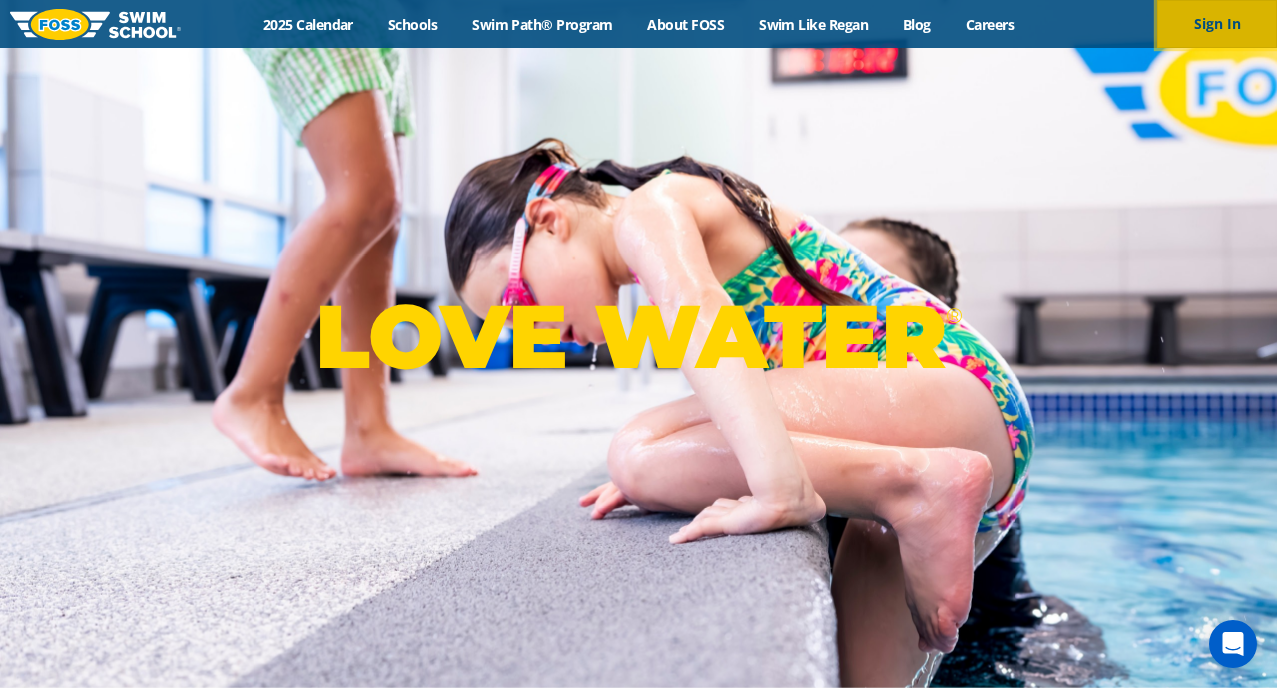 click on "Sign In" at bounding box center (1217, 24) 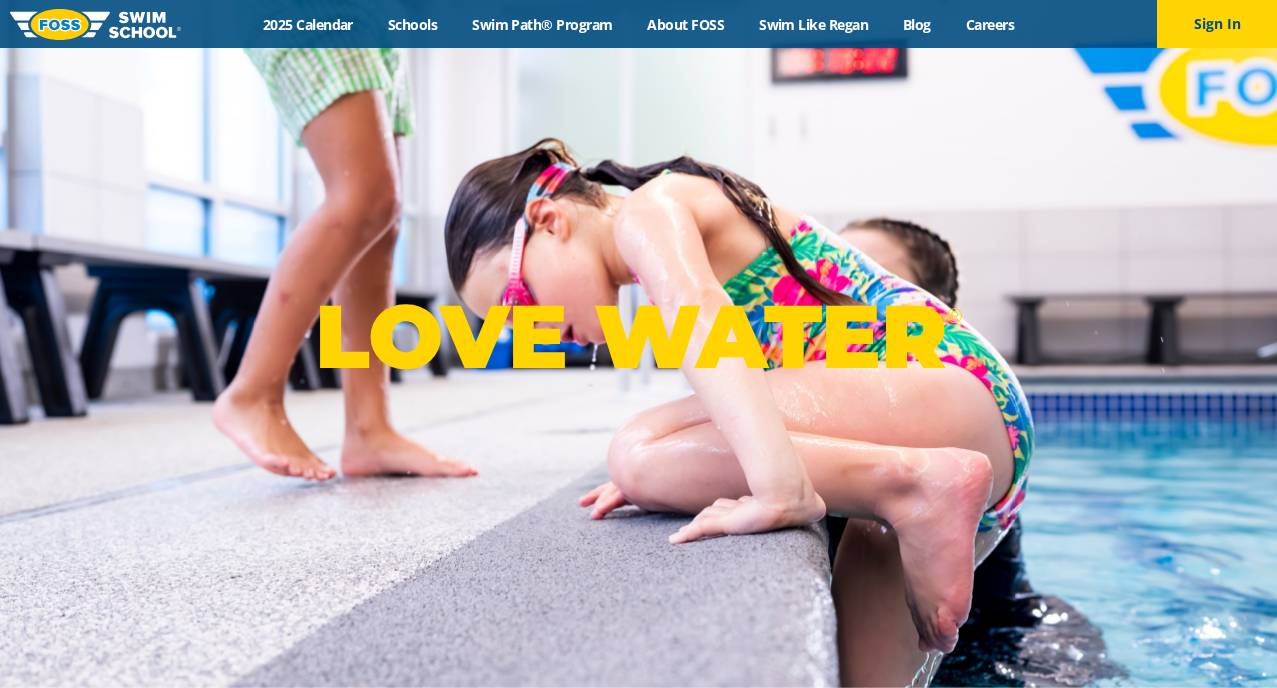 scroll, scrollTop: 0, scrollLeft: 0, axis: both 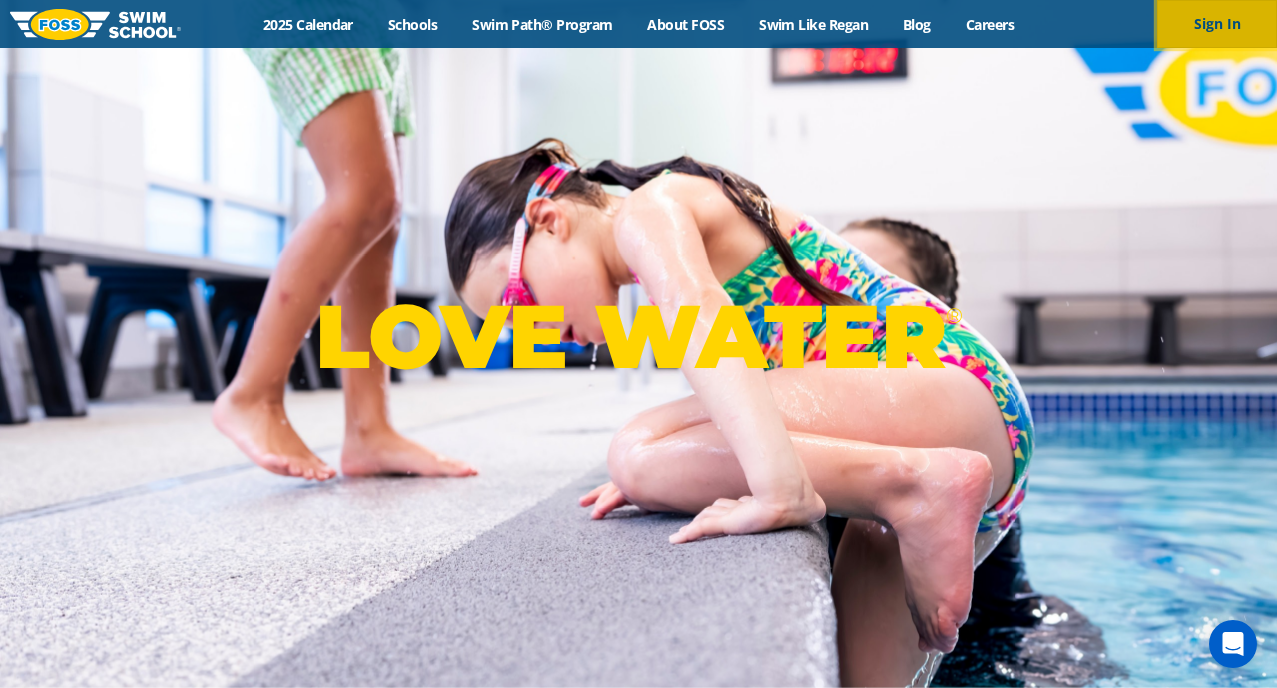 click on "Sign In" at bounding box center (1217, 24) 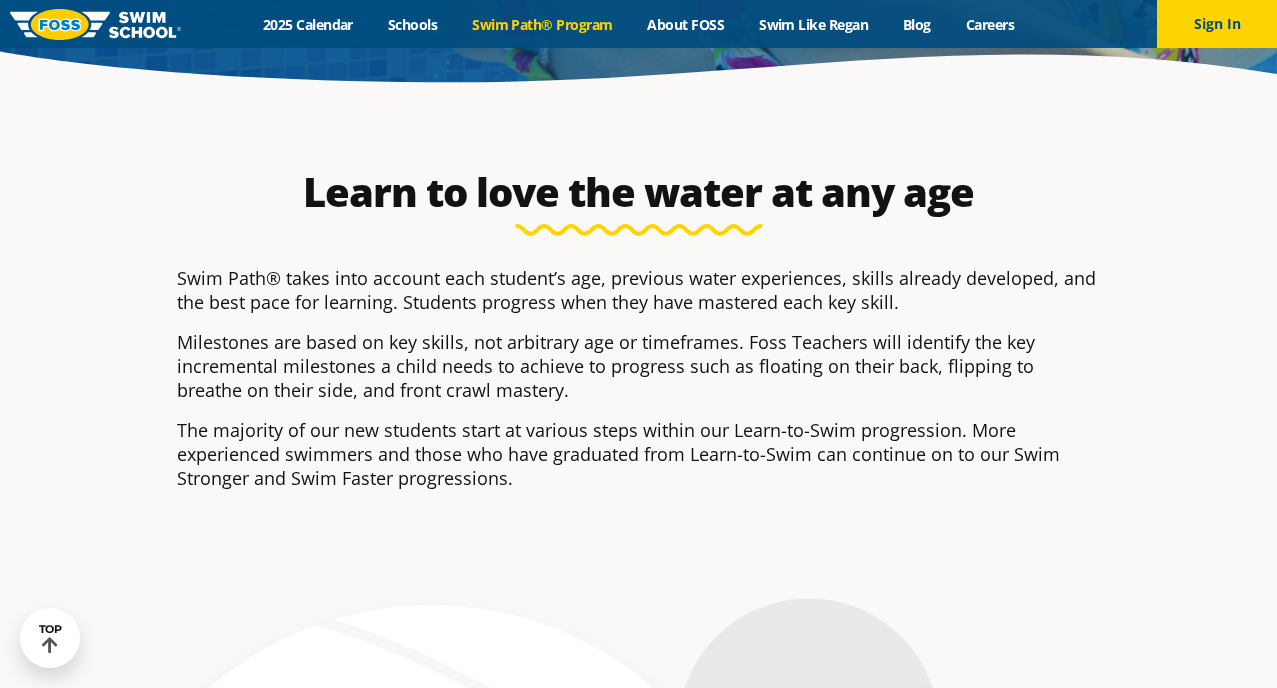 scroll, scrollTop: 385, scrollLeft: 0, axis: vertical 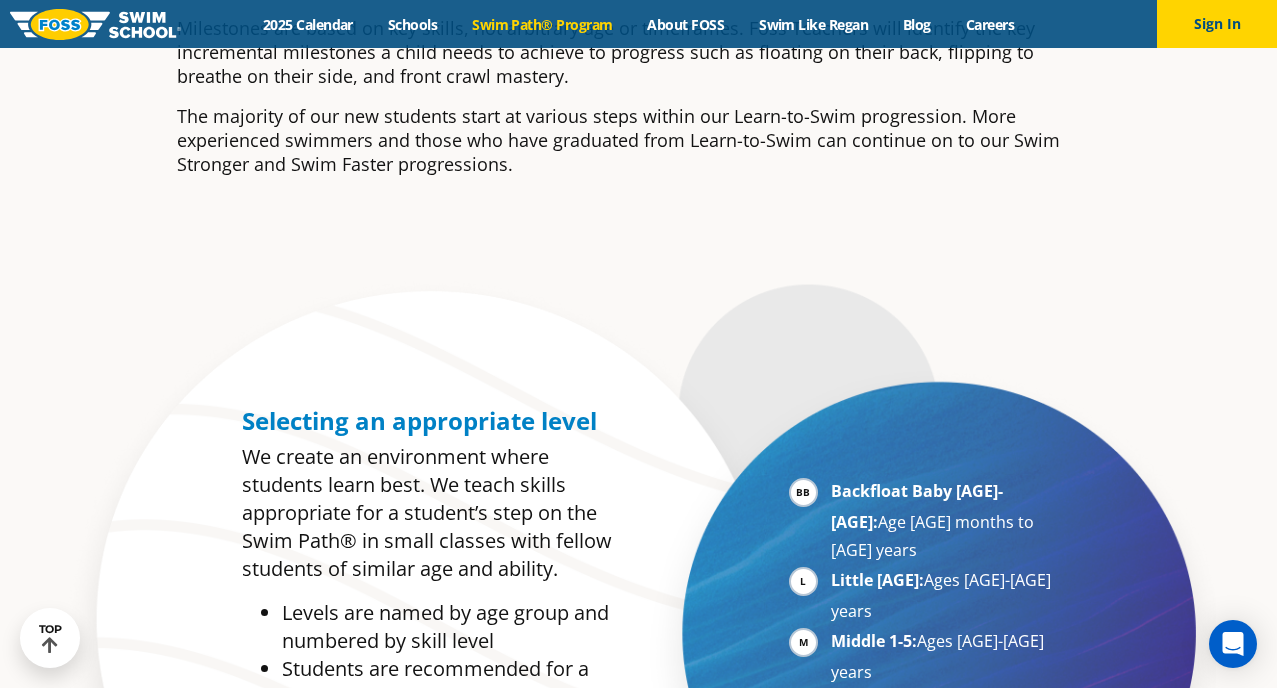 click on "Selecting an appropriate level" at bounding box center (419, 420) 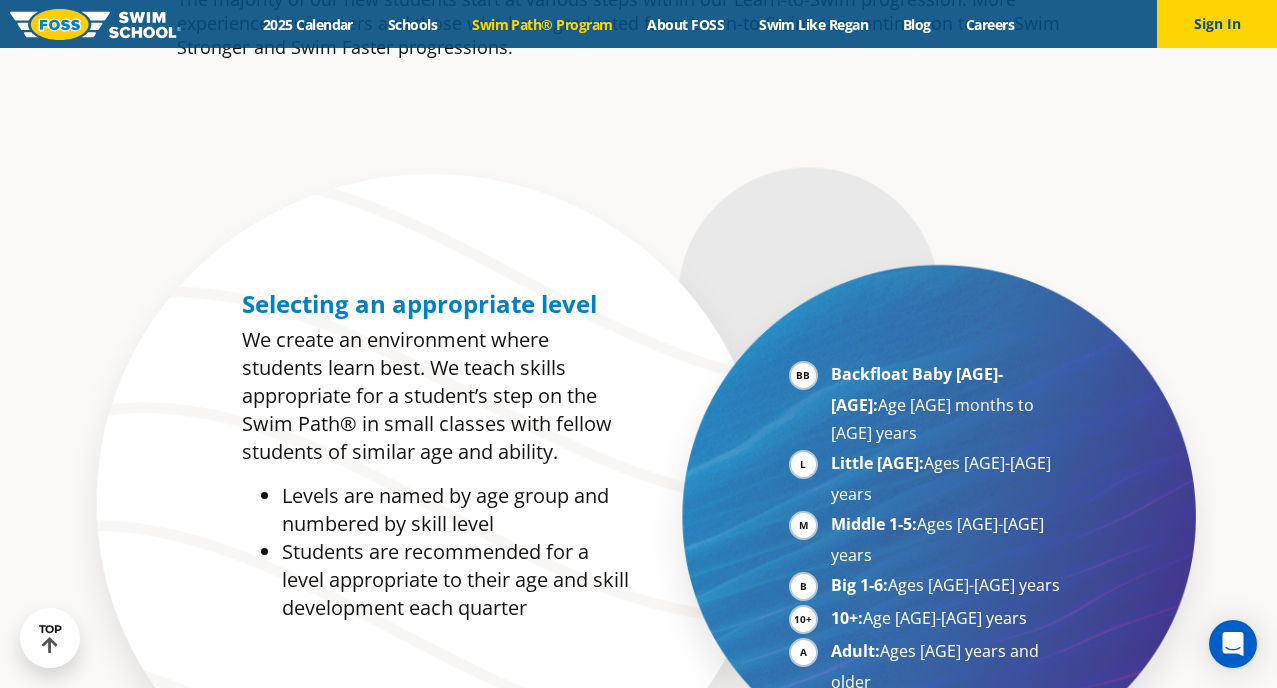 scroll, scrollTop: 840, scrollLeft: 0, axis: vertical 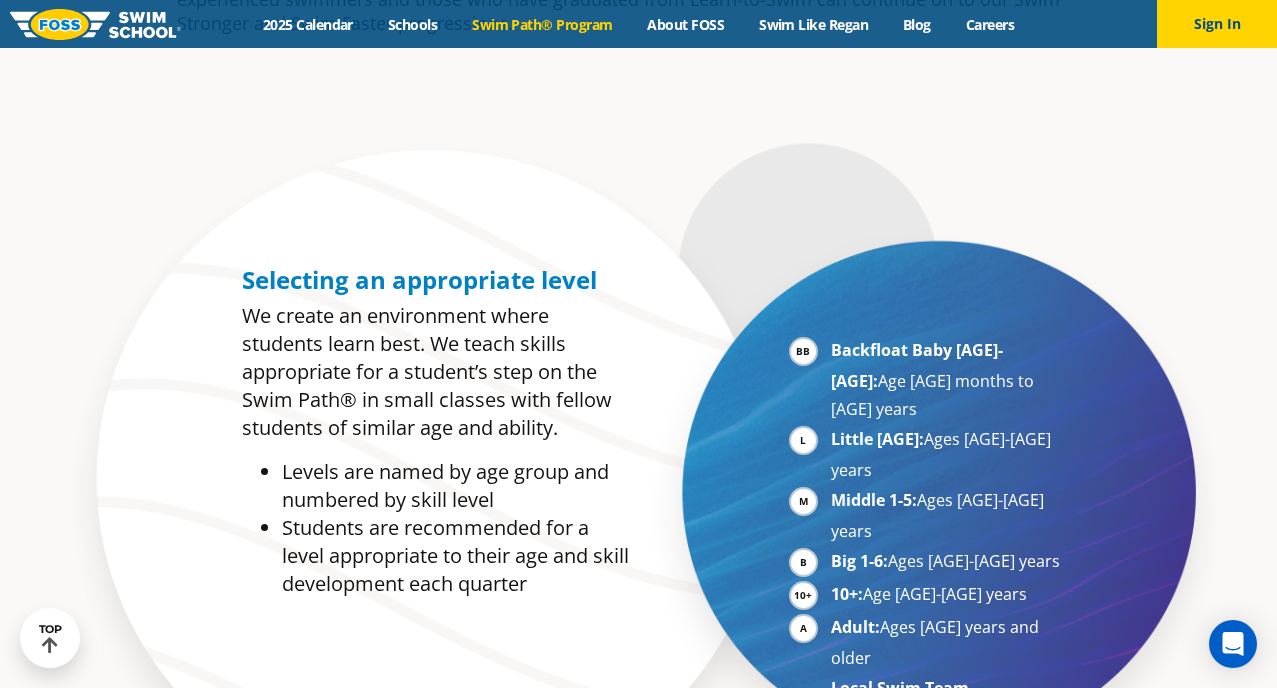 click on "Levels are named by age group and numbered by skill level" at bounding box center (455, 486) 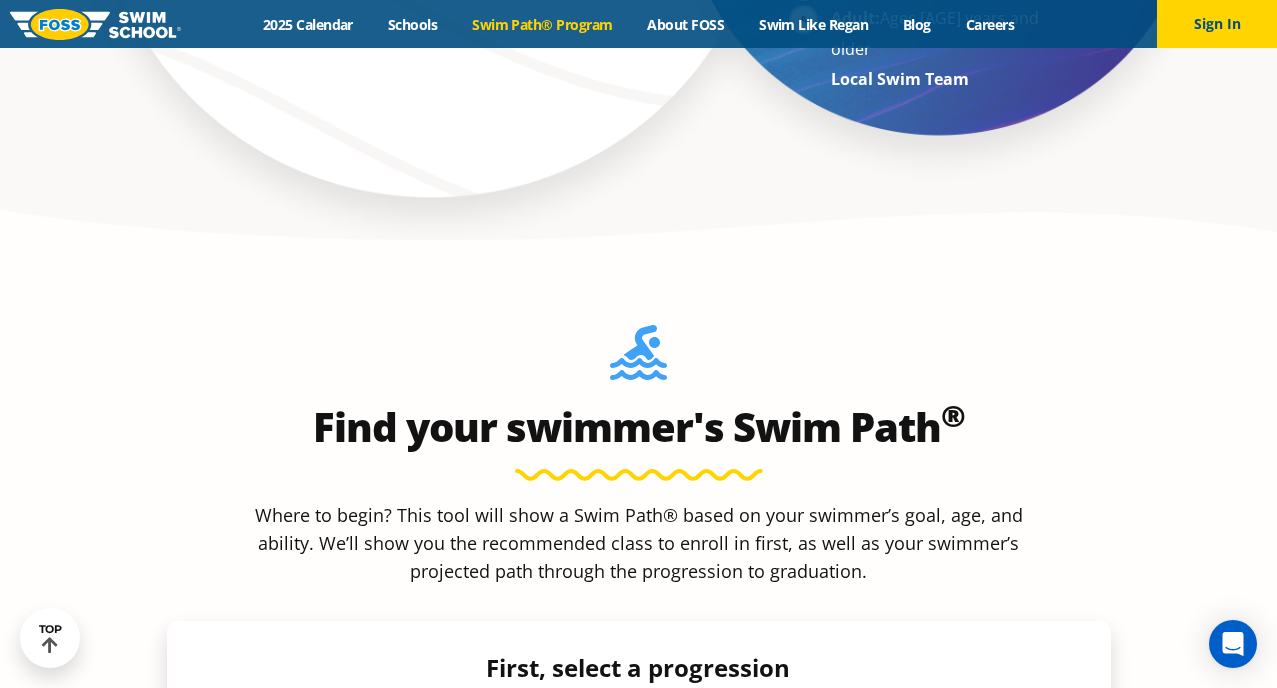 scroll, scrollTop: 1528, scrollLeft: 0, axis: vertical 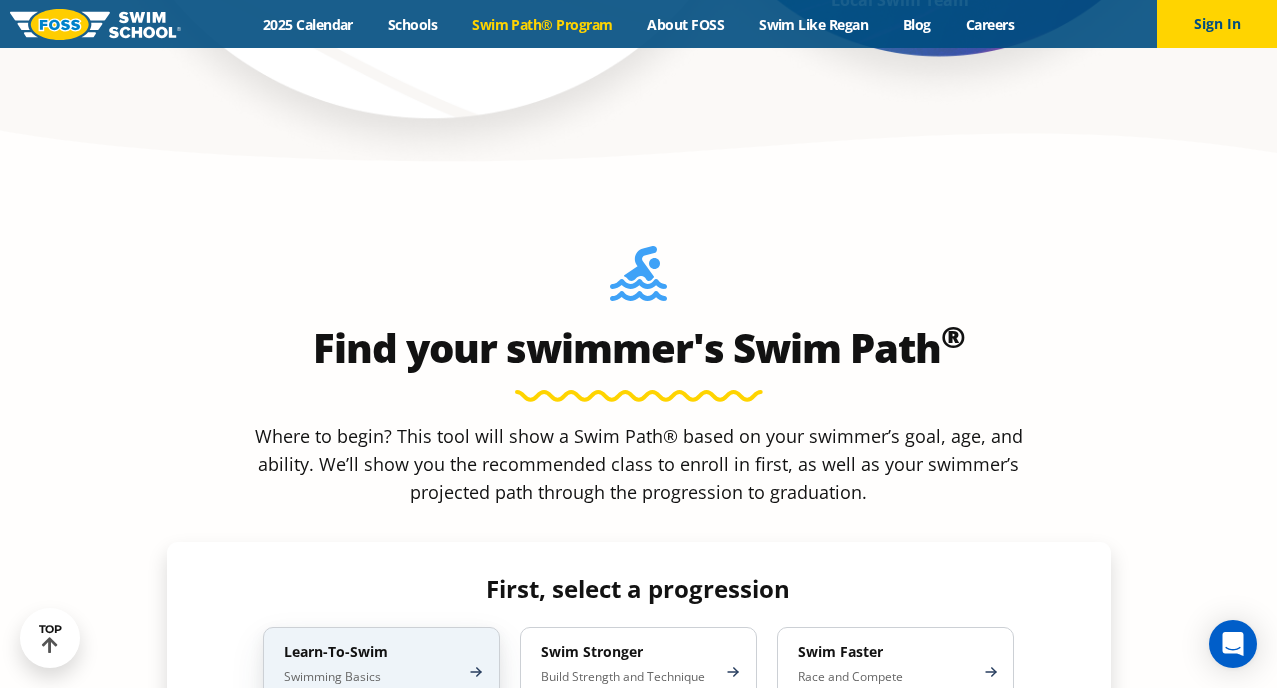 click on "Learn-To-Swim" at bounding box center (371, 652) 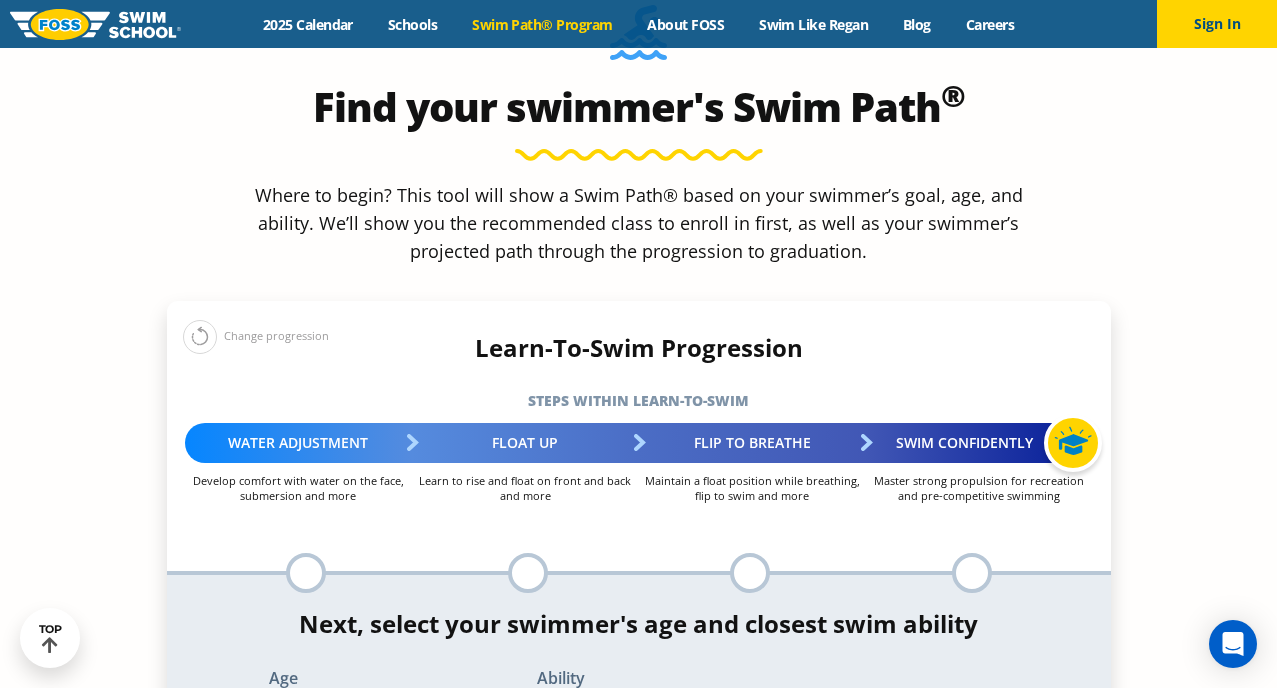 scroll, scrollTop: 1777, scrollLeft: 0, axis: vertical 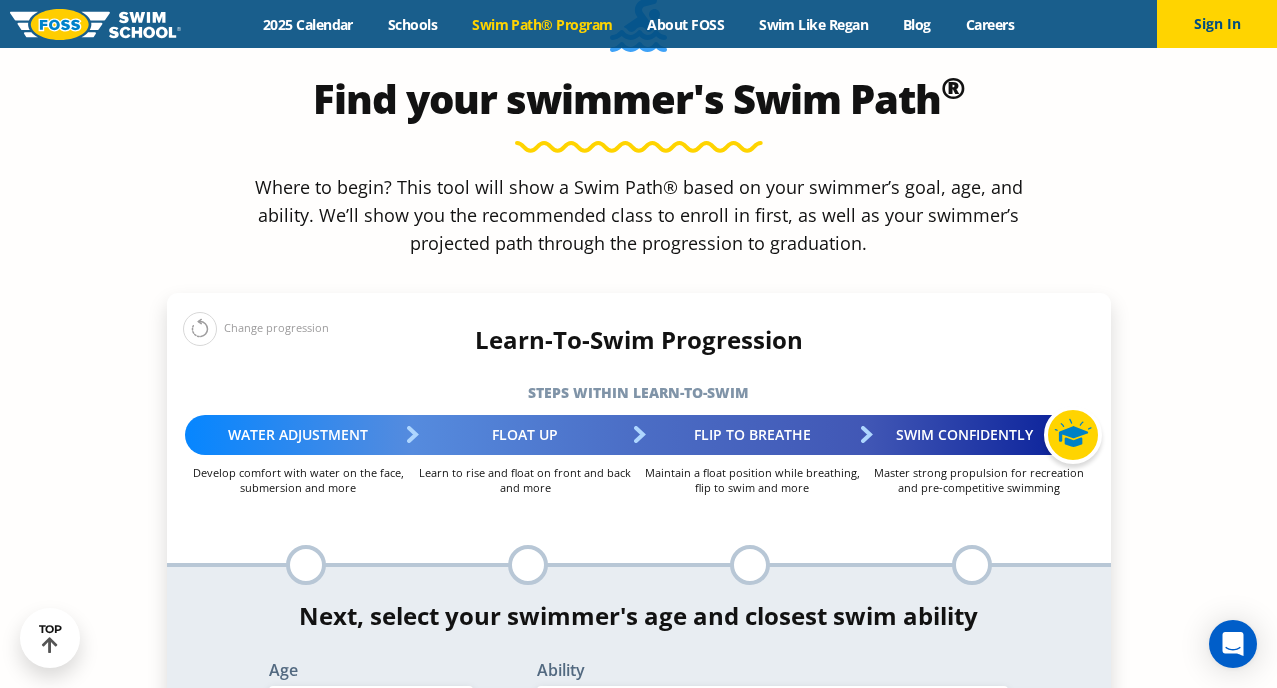 click on "Select Age 6 months - 1 year 1 year 2 years 3 years 4 years 5 years 6 years 7 years 8 years 9 years 10 years  11 years  12 years  13 years  14 years  15 years  16 years  17 years  Adult (18 years +)" at bounding box center (371, 707) 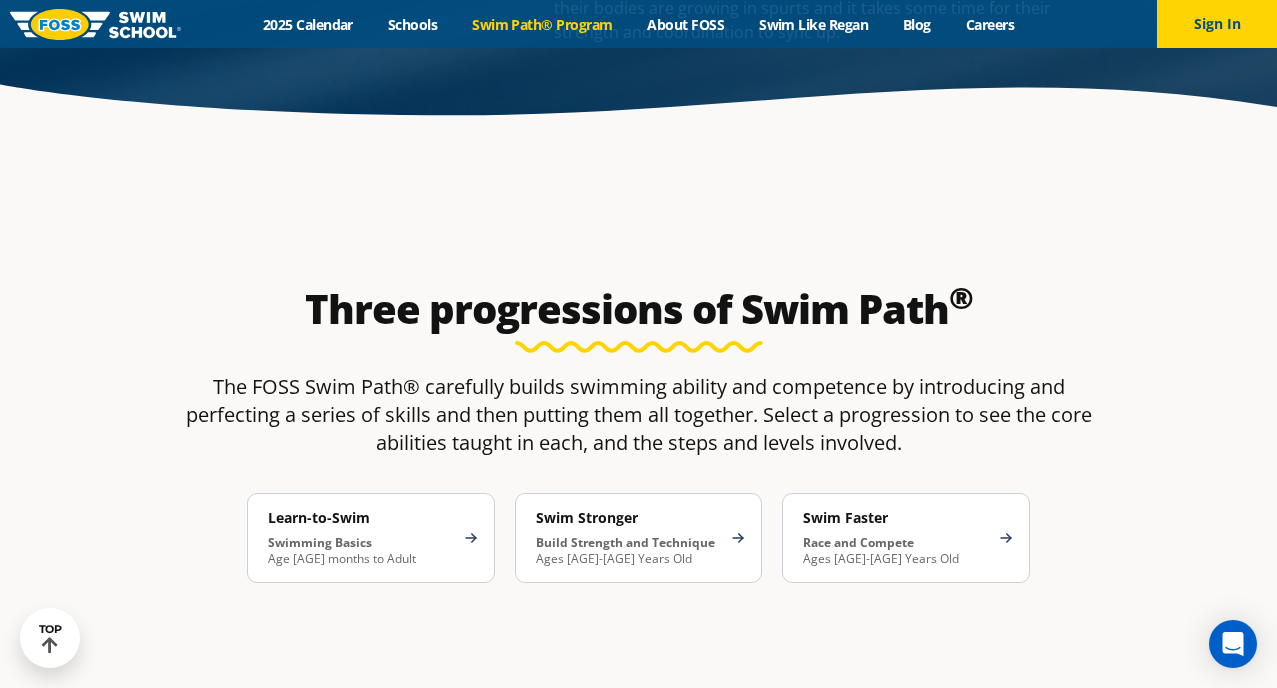 scroll, scrollTop: 3049, scrollLeft: 0, axis: vertical 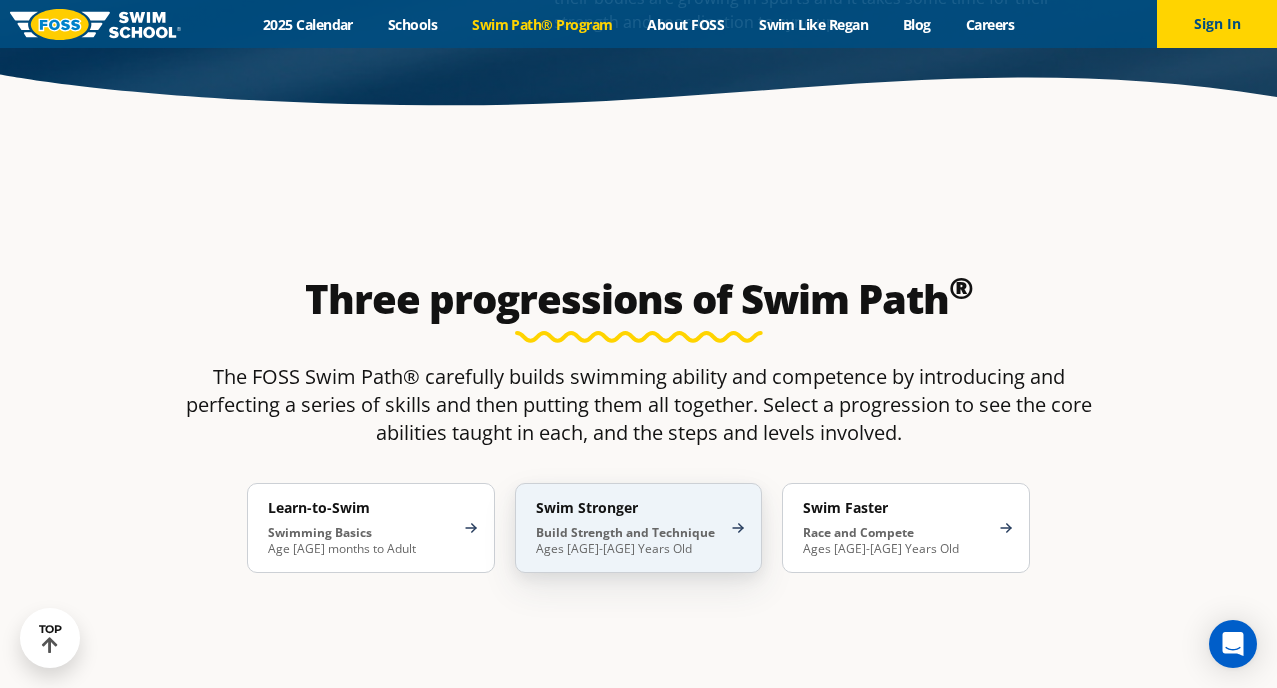 click on "Build Strength and Technique" at bounding box center (625, 532) 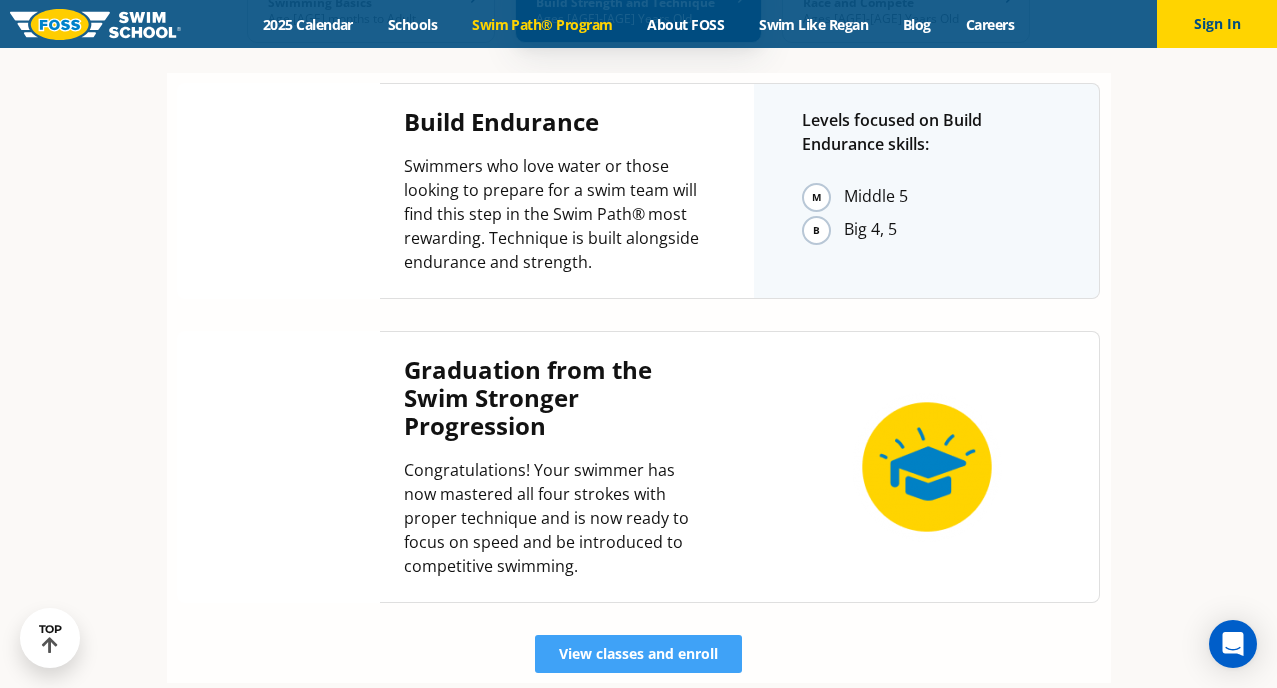 scroll, scrollTop: 3621, scrollLeft: 0, axis: vertical 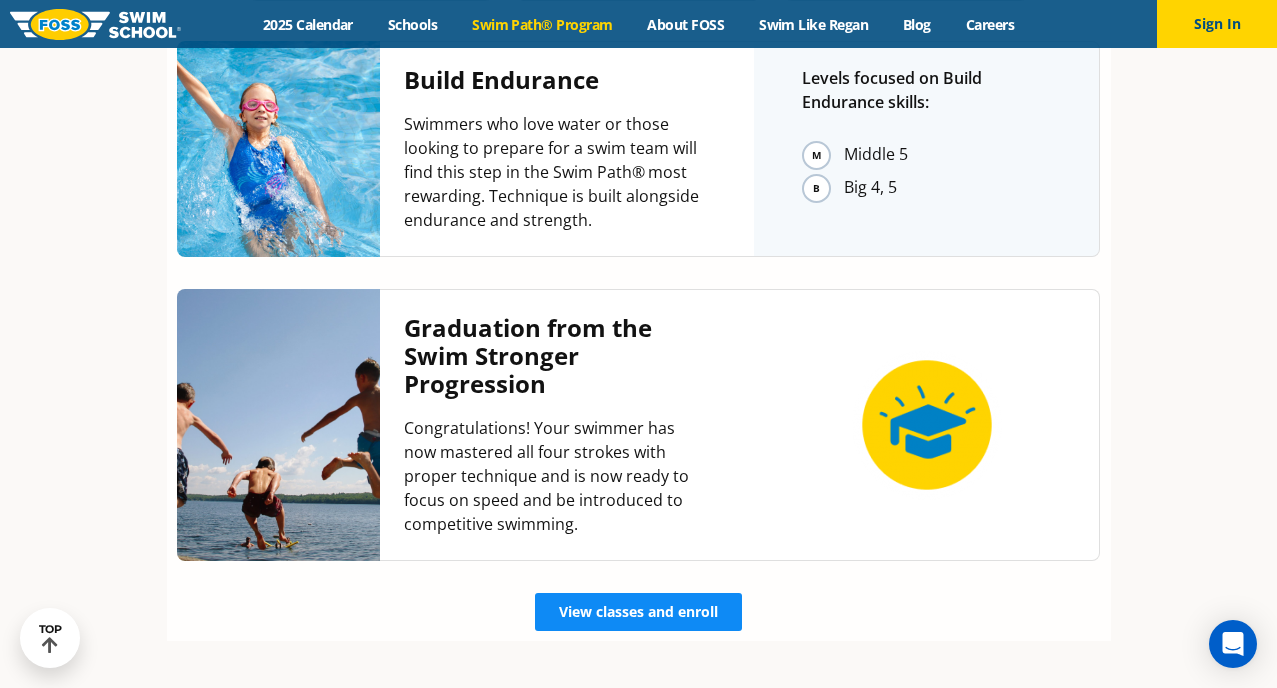 click on "View classes and enroll" at bounding box center (638, 612) 